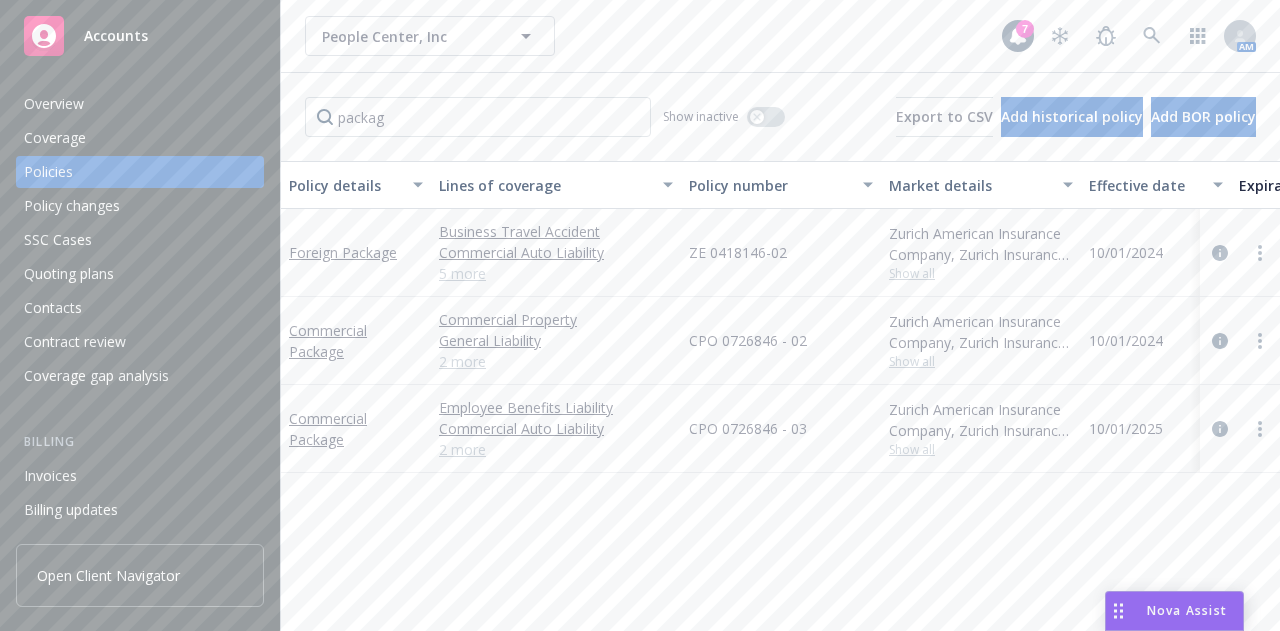 scroll, scrollTop: 0, scrollLeft: 0, axis: both 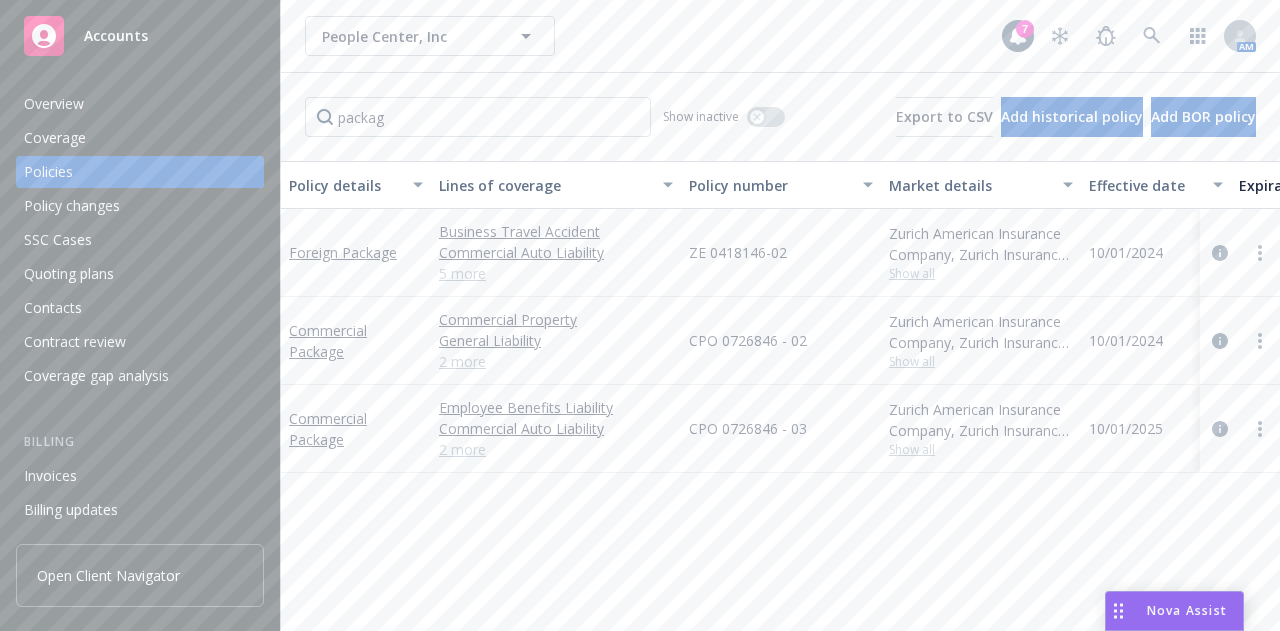 click on "People Center, Inc People Center, Inc 7 AM" at bounding box center [780, 36] 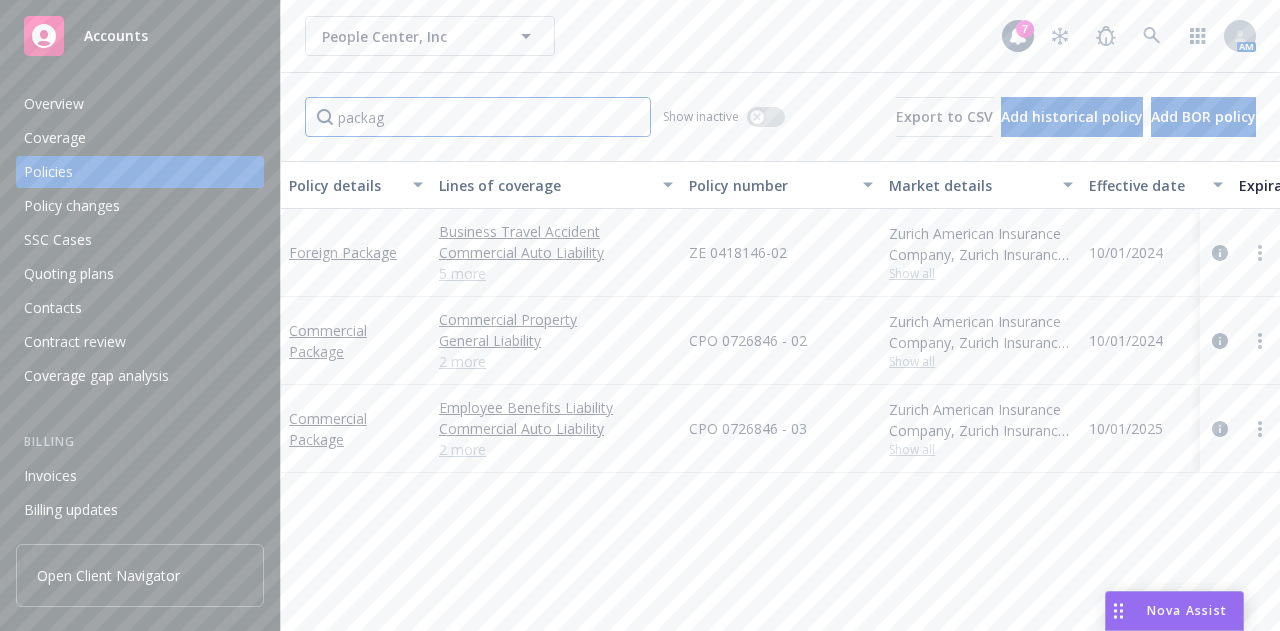 click on "packag" at bounding box center [478, 117] 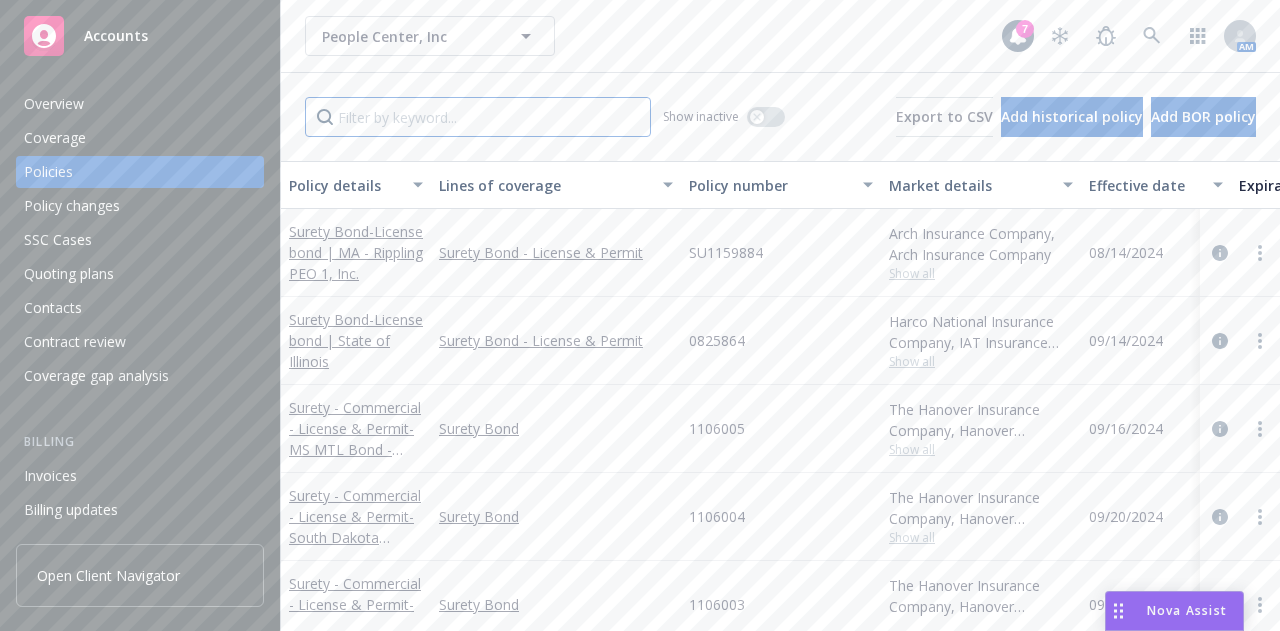 type 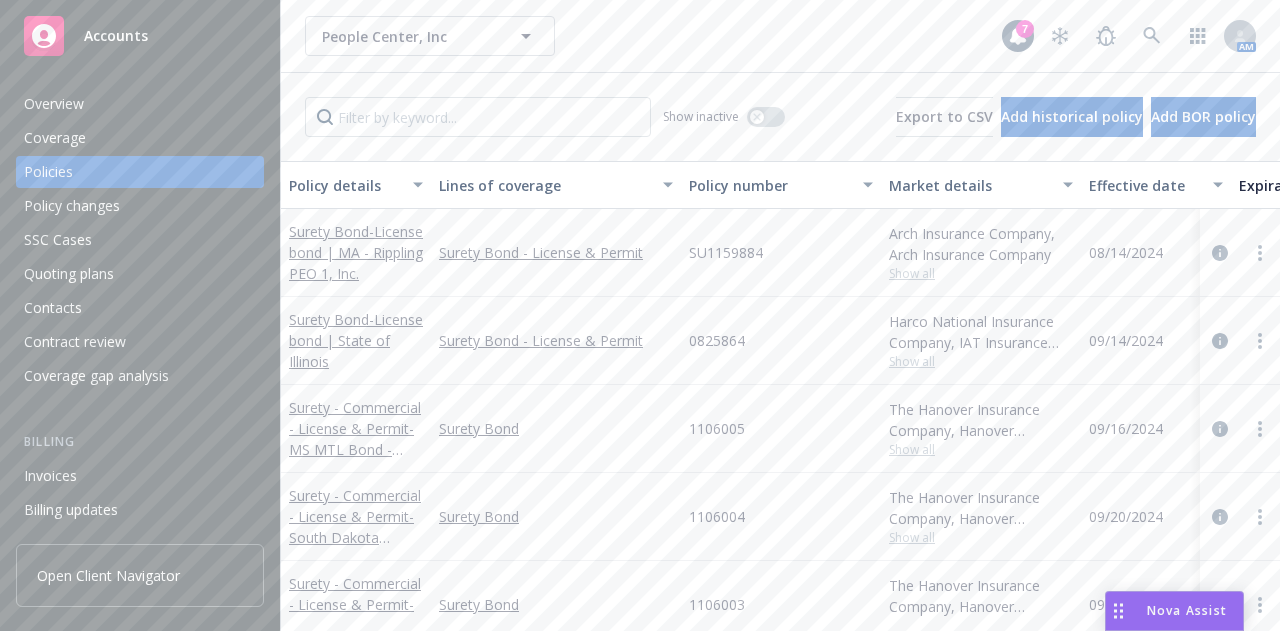 click on "People Center, Inc People Center, Inc 7 AM" at bounding box center (780, 36) 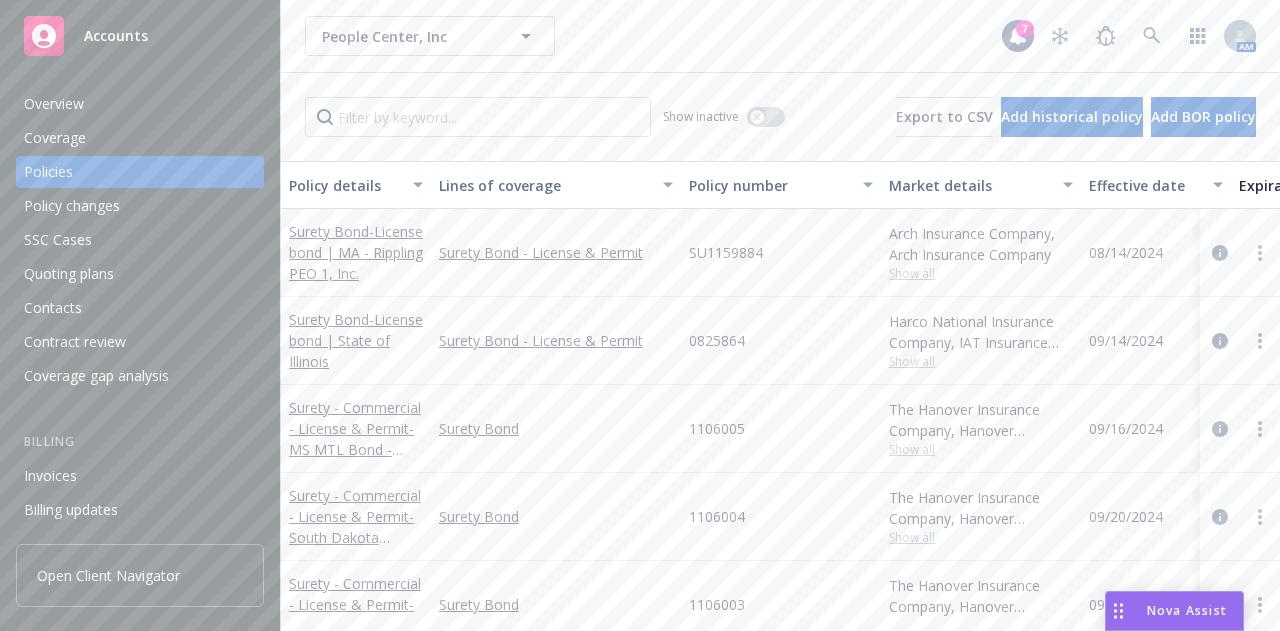 click on "People Center, Inc People Center, Inc 7 AM" at bounding box center [780, 36] 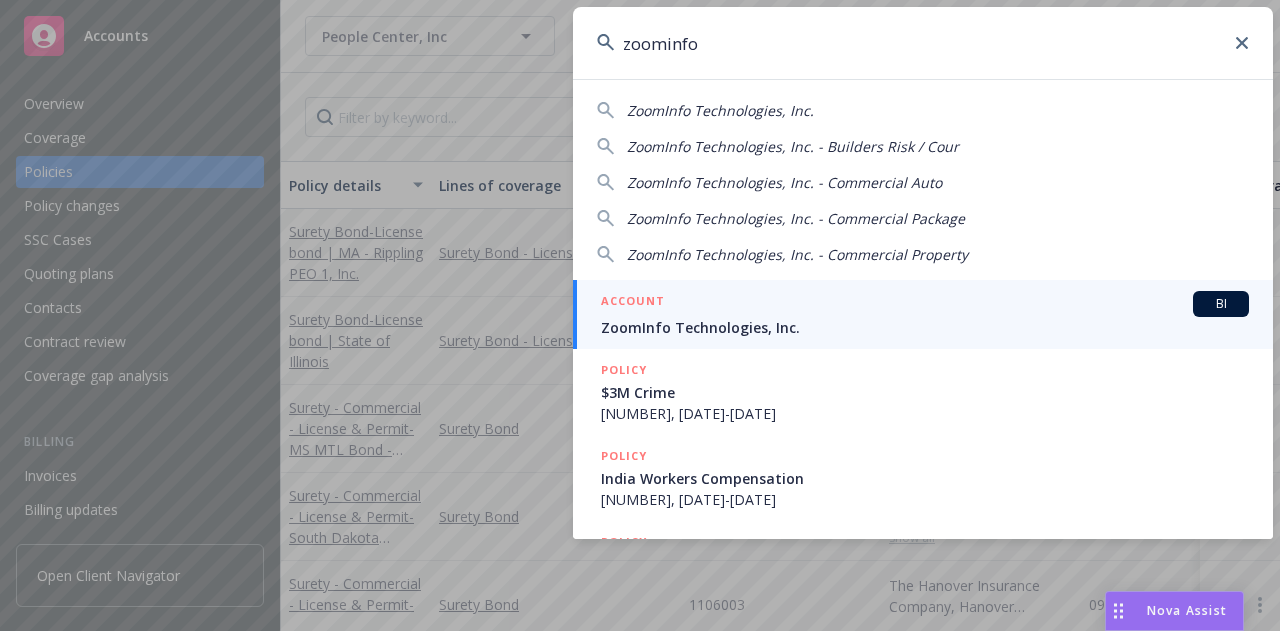 type on "zoominfo" 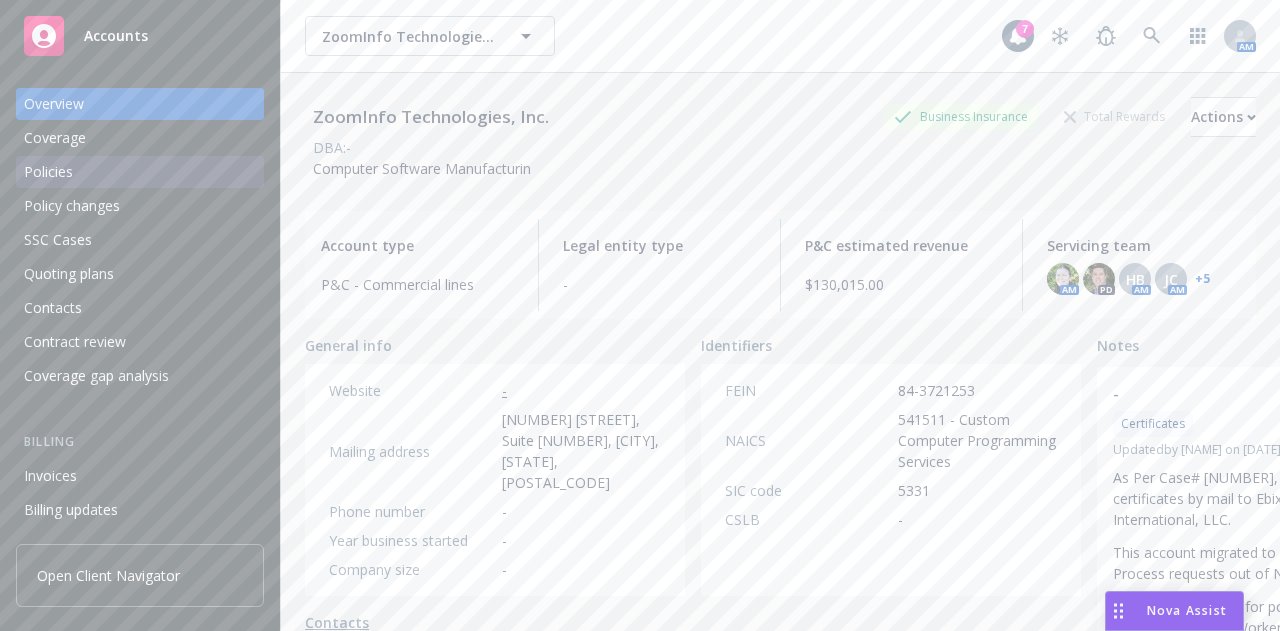 click on "Policies" at bounding box center (140, 172) 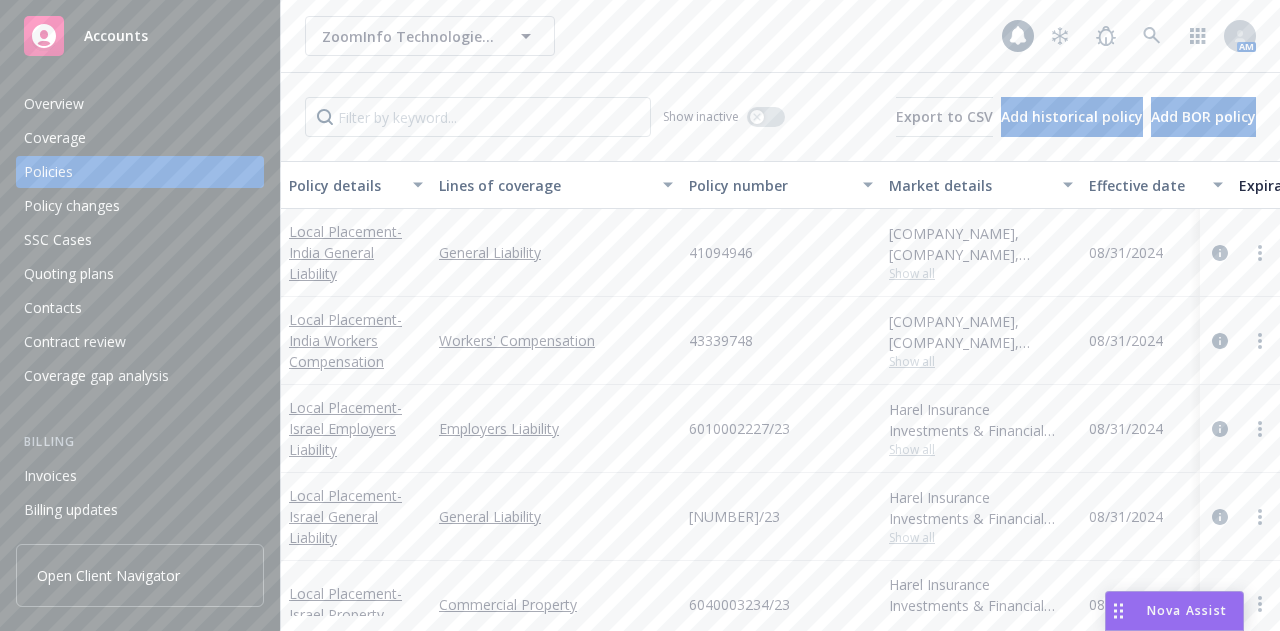 click on "ZoomInfo Technologies, Inc. ZoomInfo Technologies, Inc. AM" at bounding box center (780, 36) 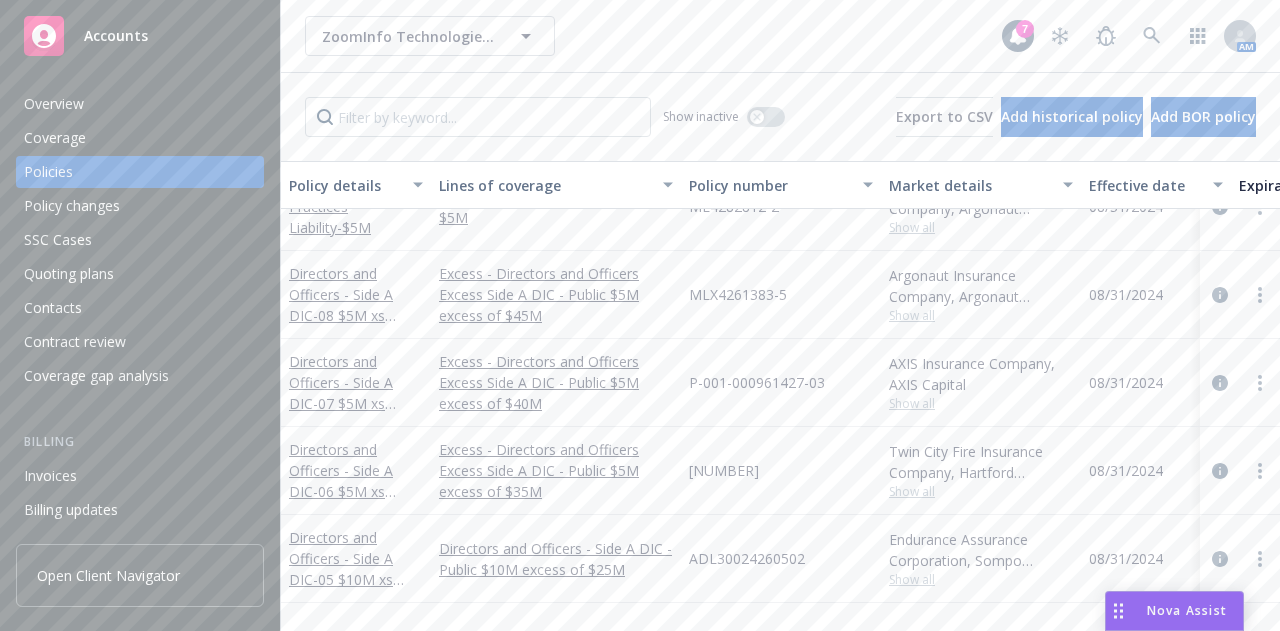 scroll, scrollTop: 783, scrollLeft: 0, axis: vertical 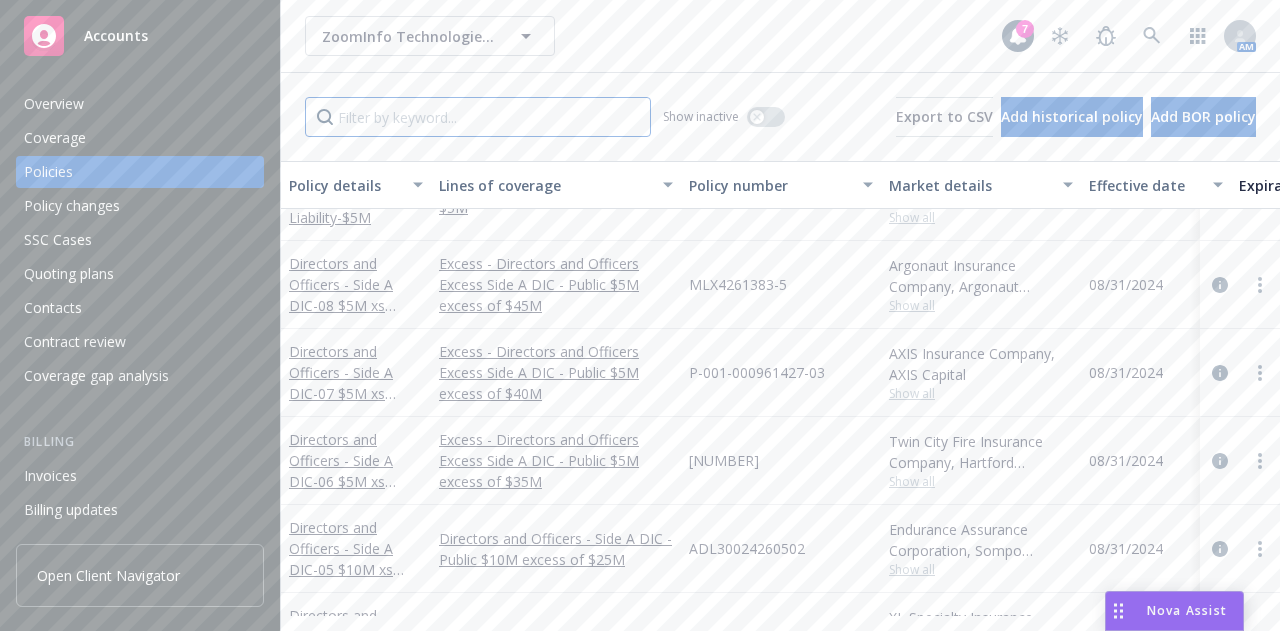 click at bounding box center (478, 117) 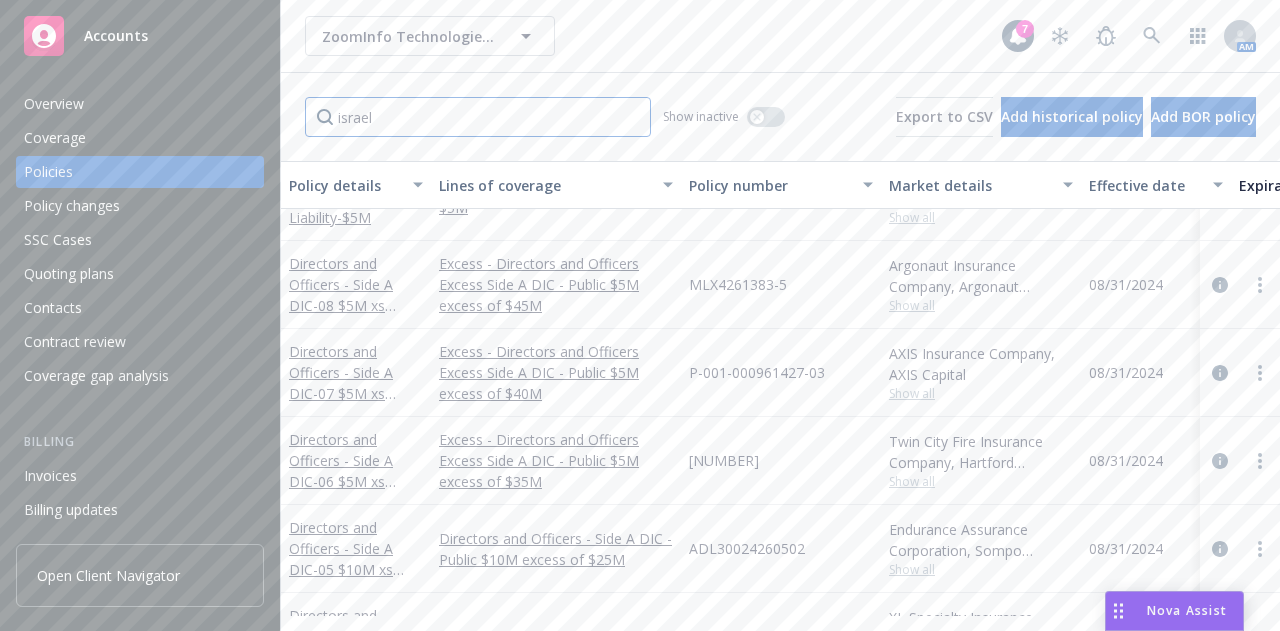 type on "israel" 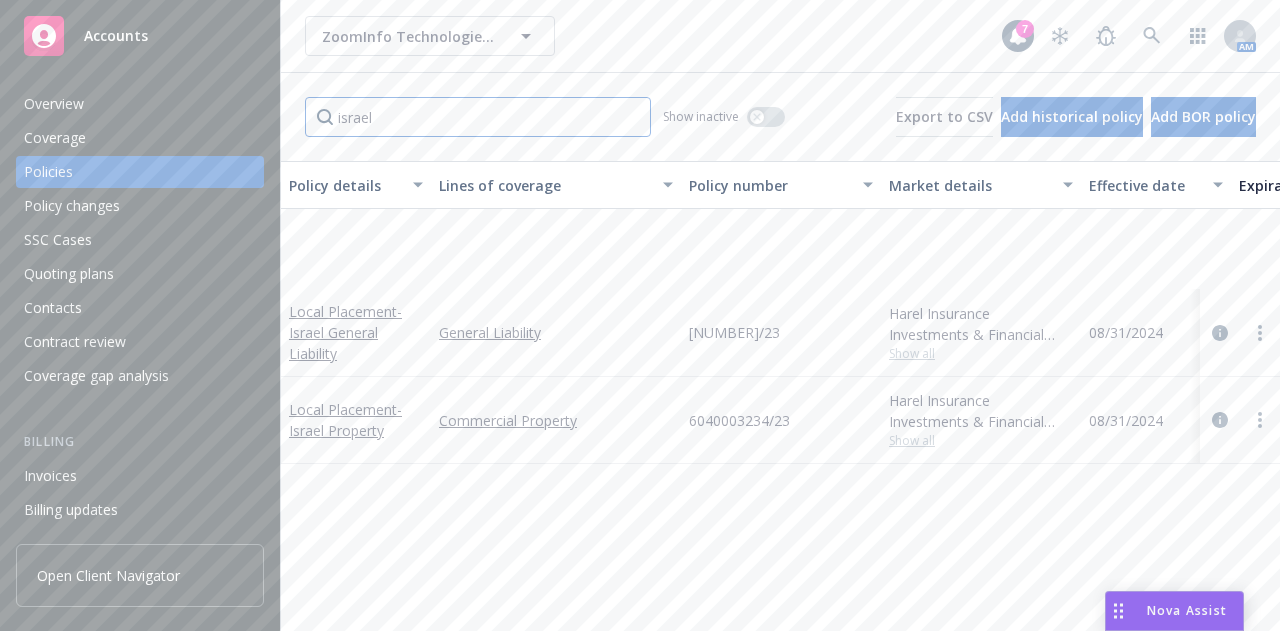 scroll, scrollTop: 0, scrollLeft: 0, axis: both 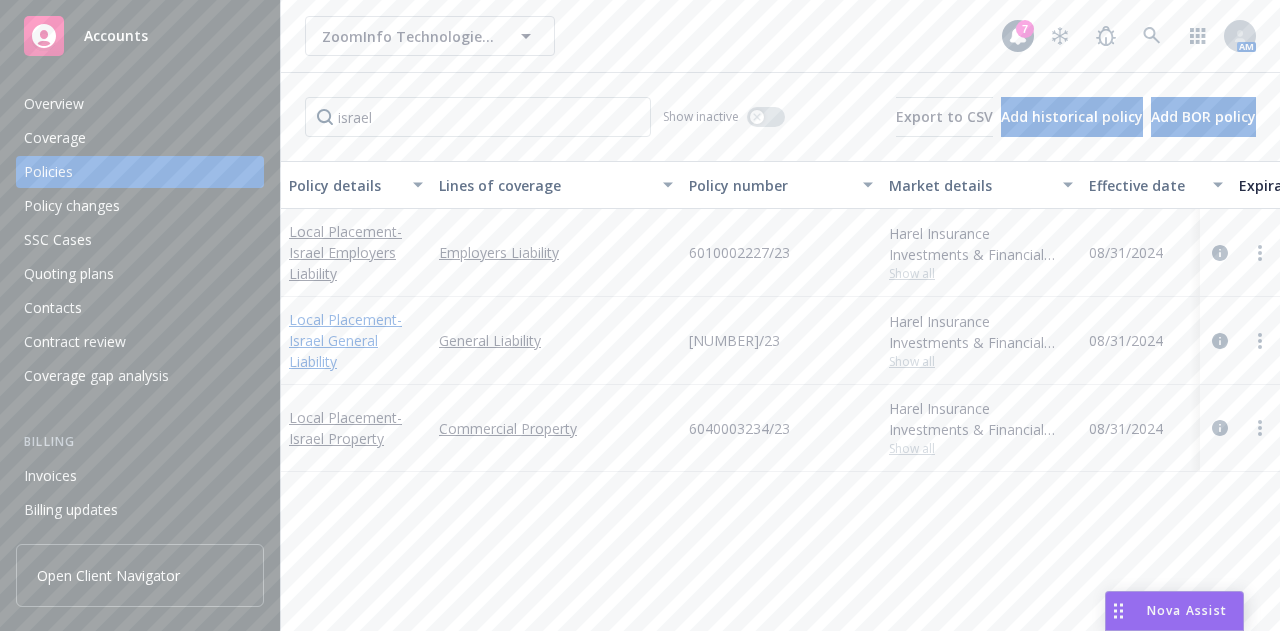 click on "Local Placement  -  Israel General Liability" at bounding box center (345, 340) 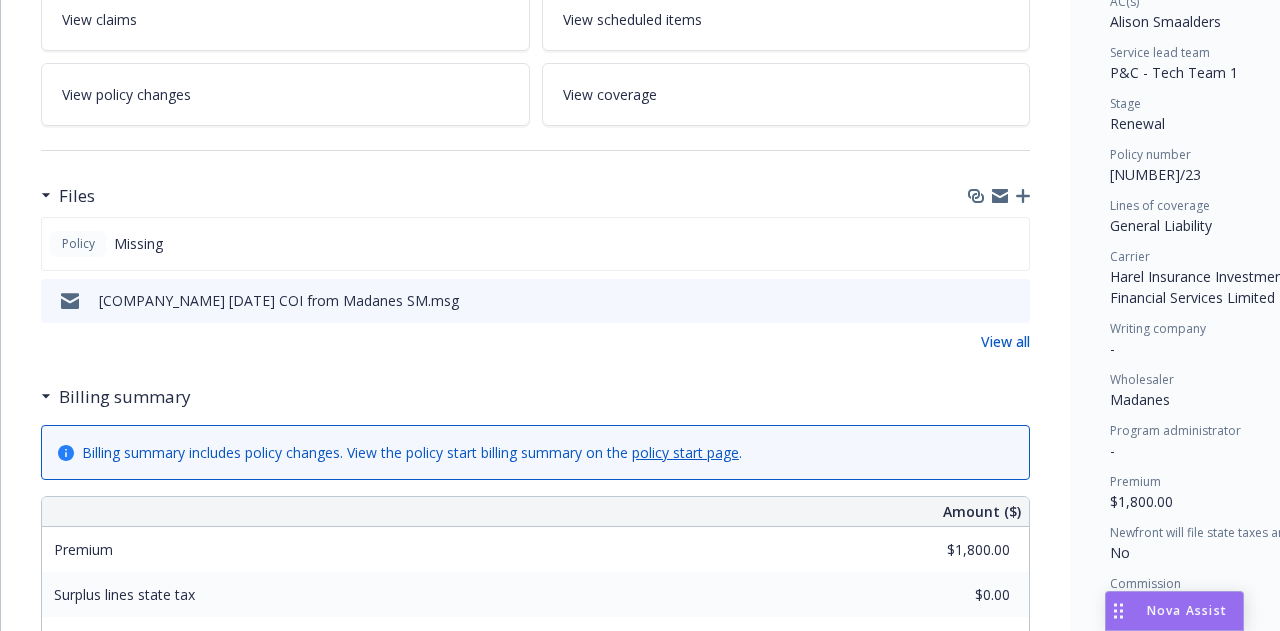 scroll, scrollTop: 393, scrollLeft: 0, axis: vertical 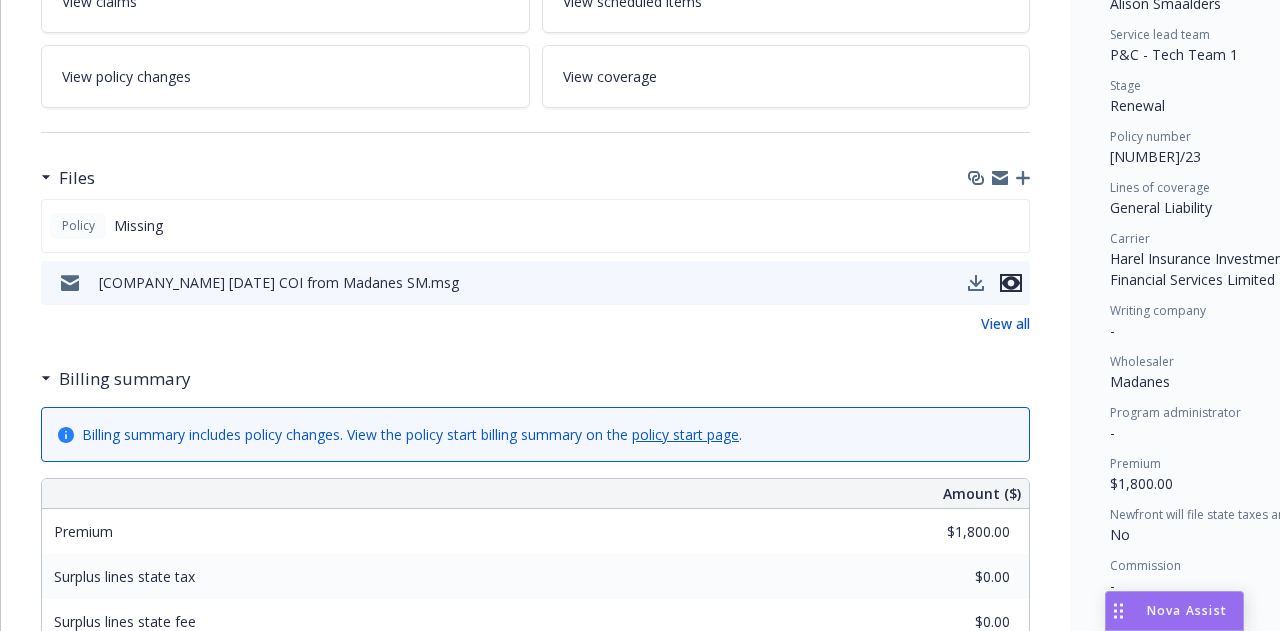 click 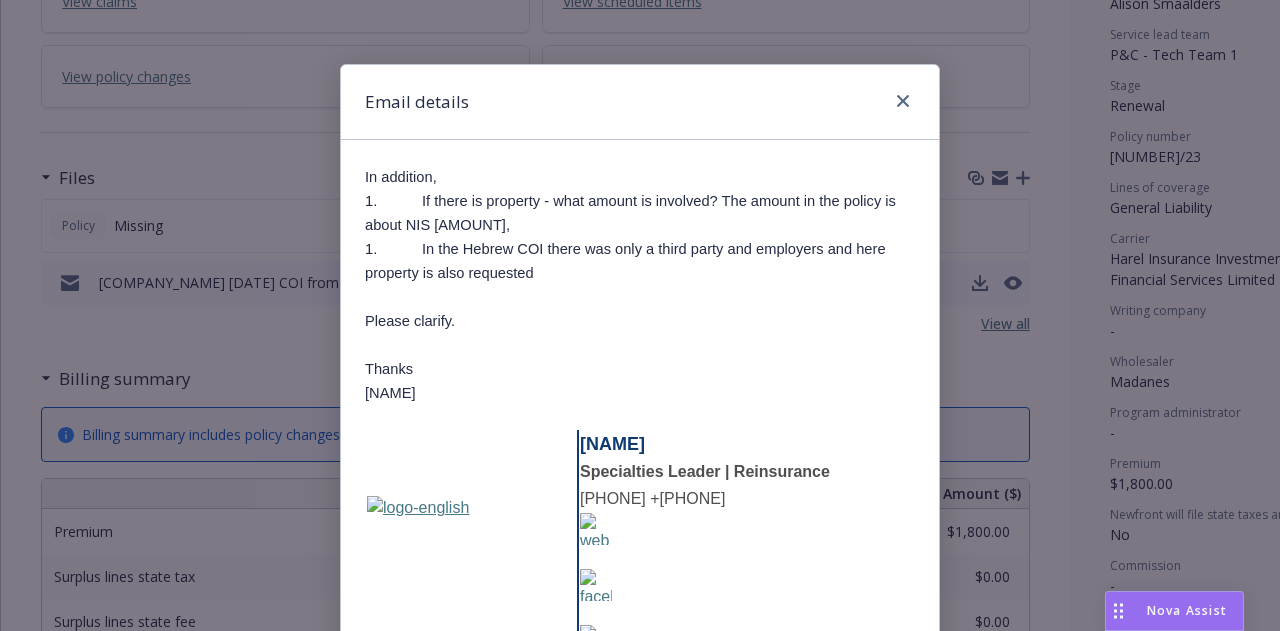 scroll, scrollTop: 1753, scrollLeft: 0, axis: vertical 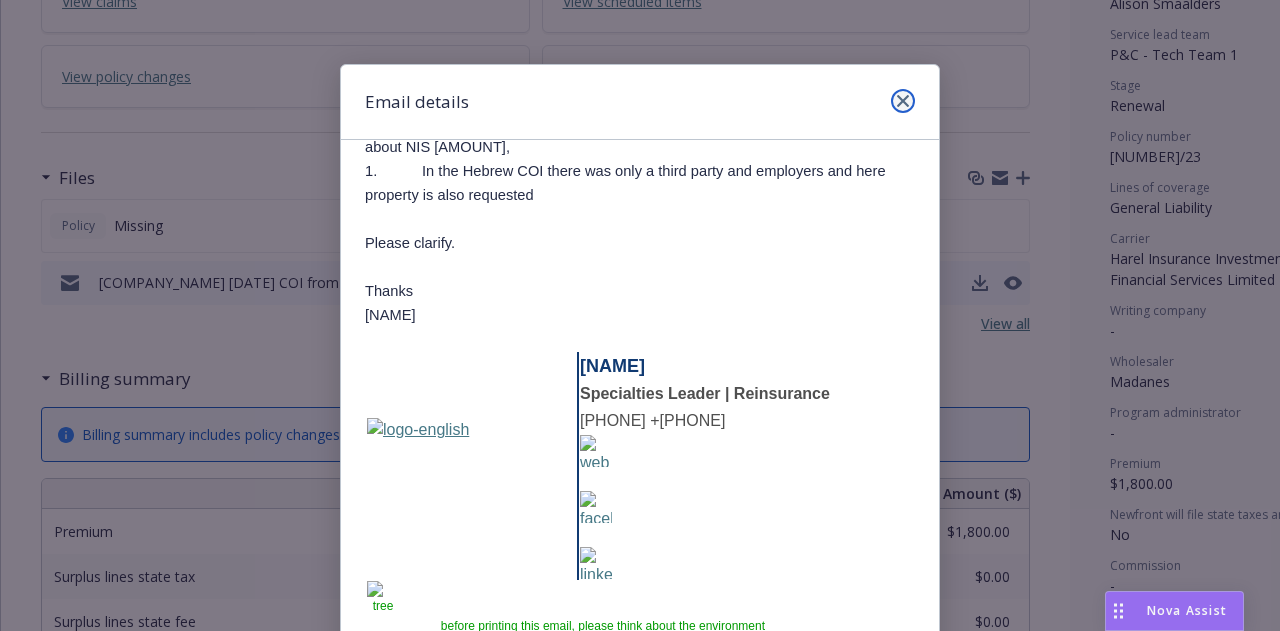 click at bounding box center [903, 101] 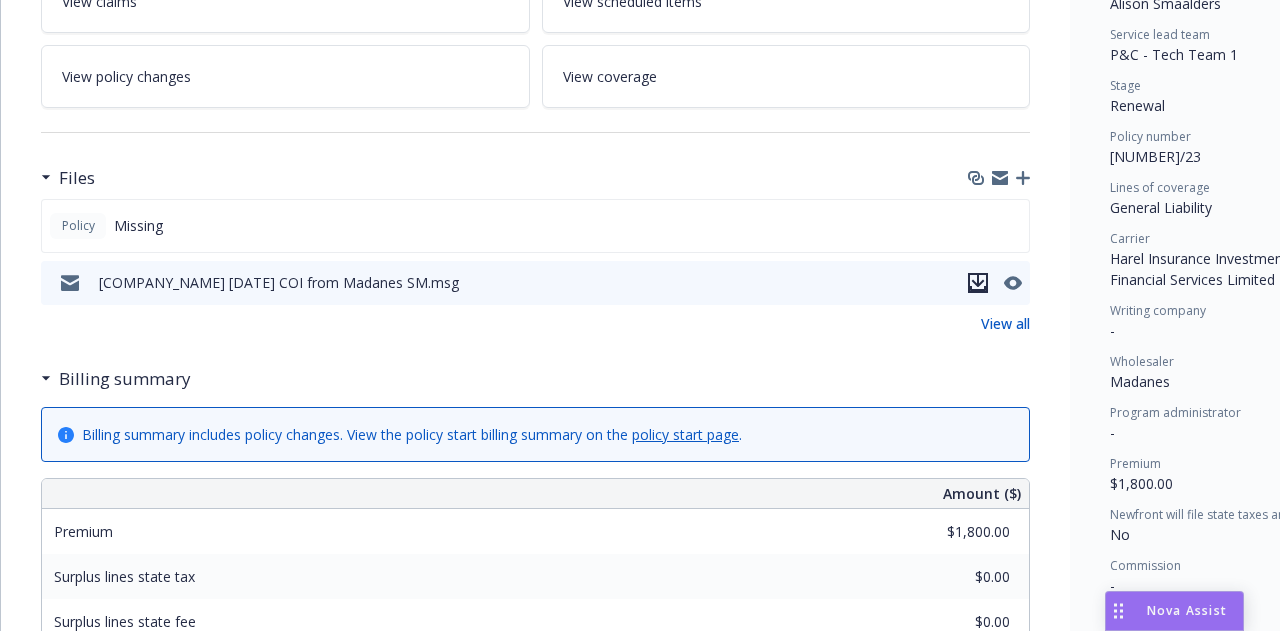click 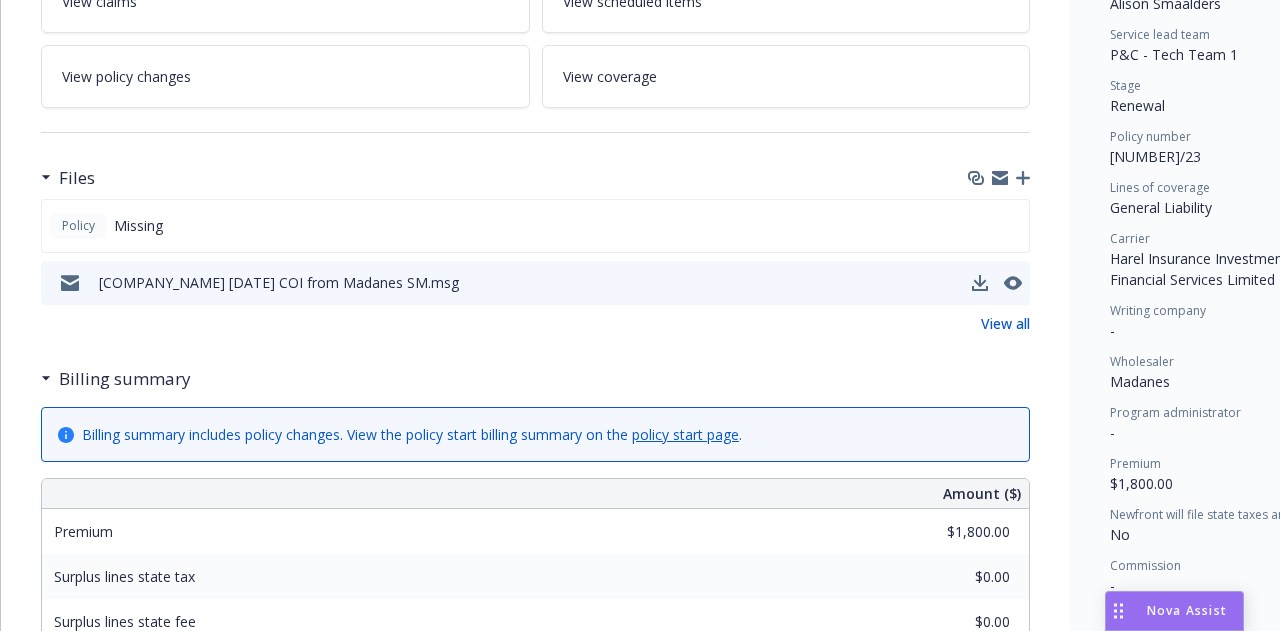 scroll, scrollTop: 0, scrollLeft: 0, axis: both 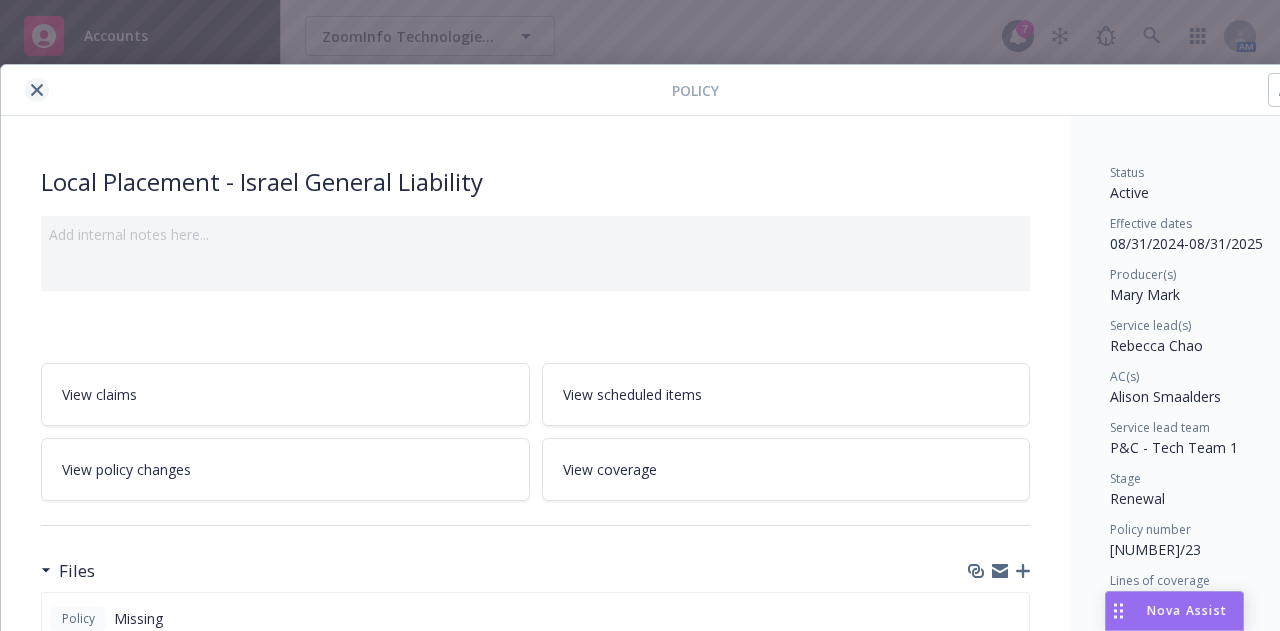 click 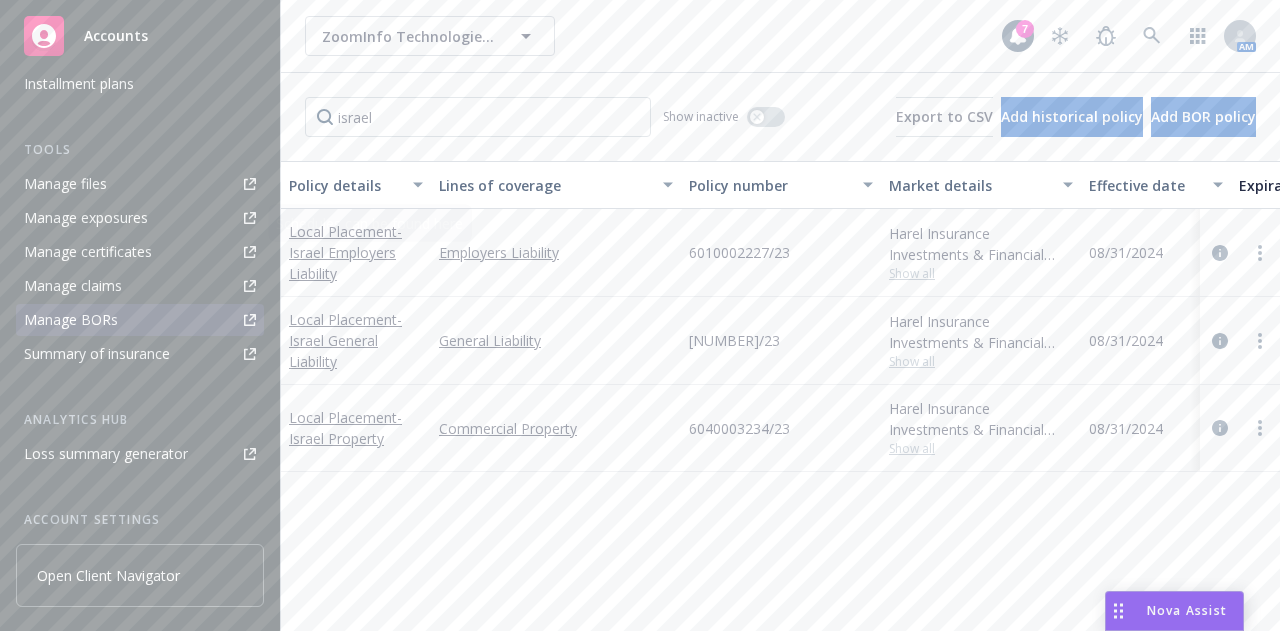 scroll, scrollTop: 488, scrollLeft: 0, axis: vertical 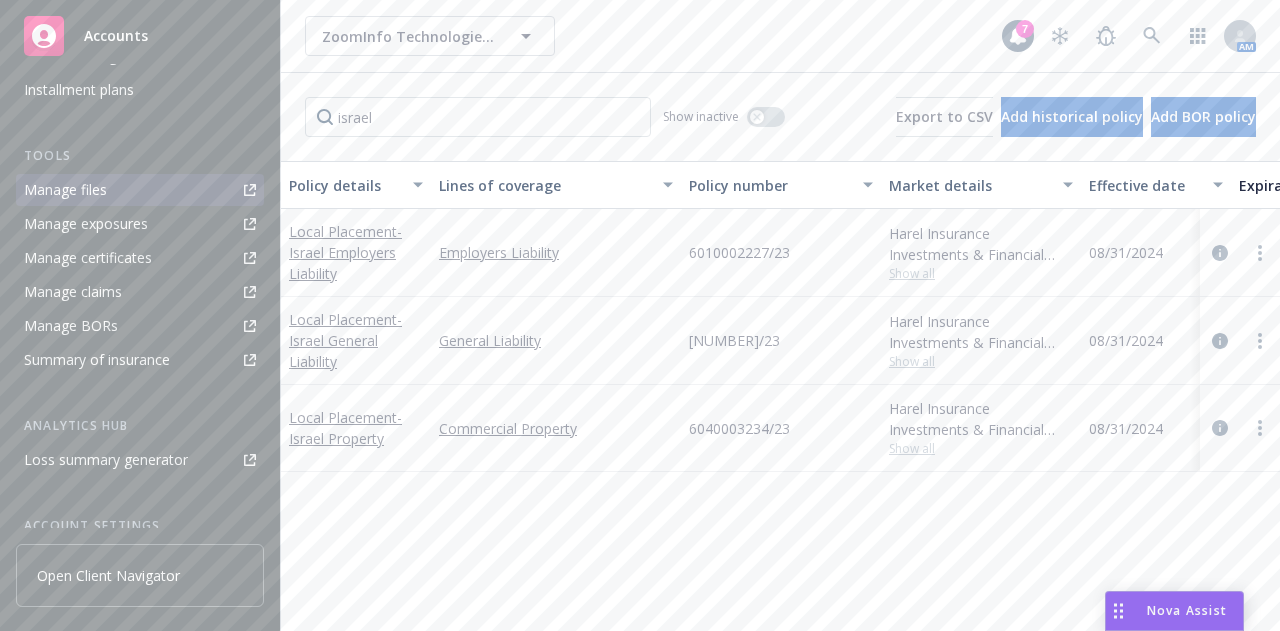 click on "Manage files" at bounding box center (140, 190) 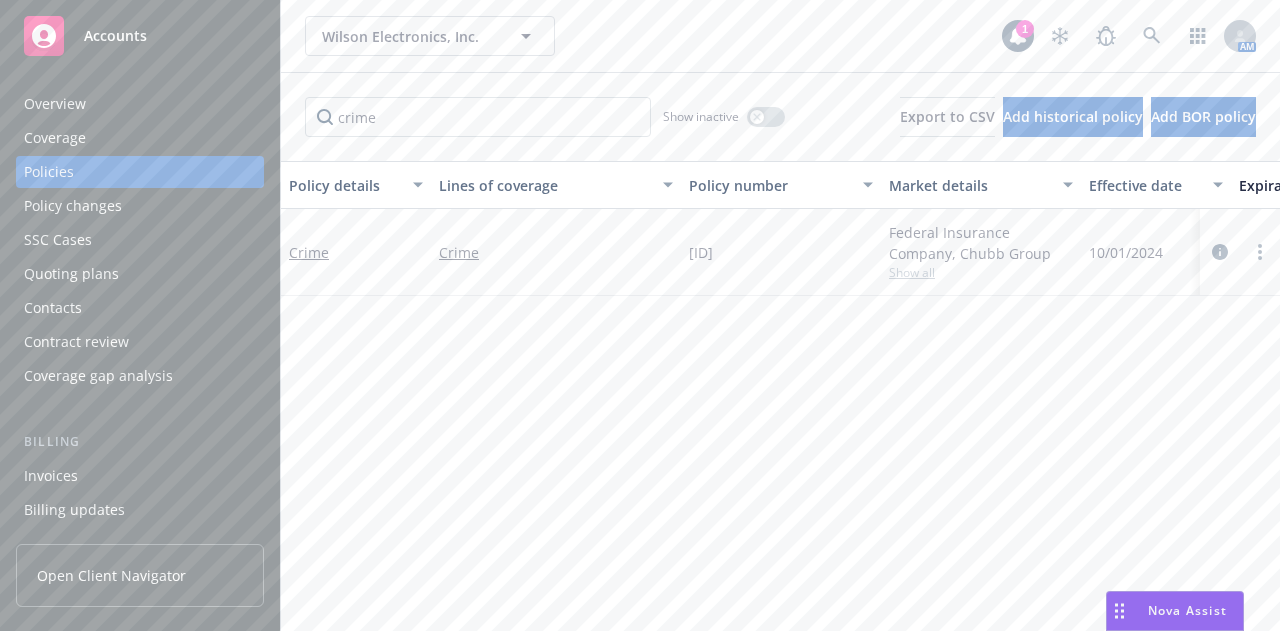 scroll, scrollTop: 0, scrollLeft: 0, axis: both 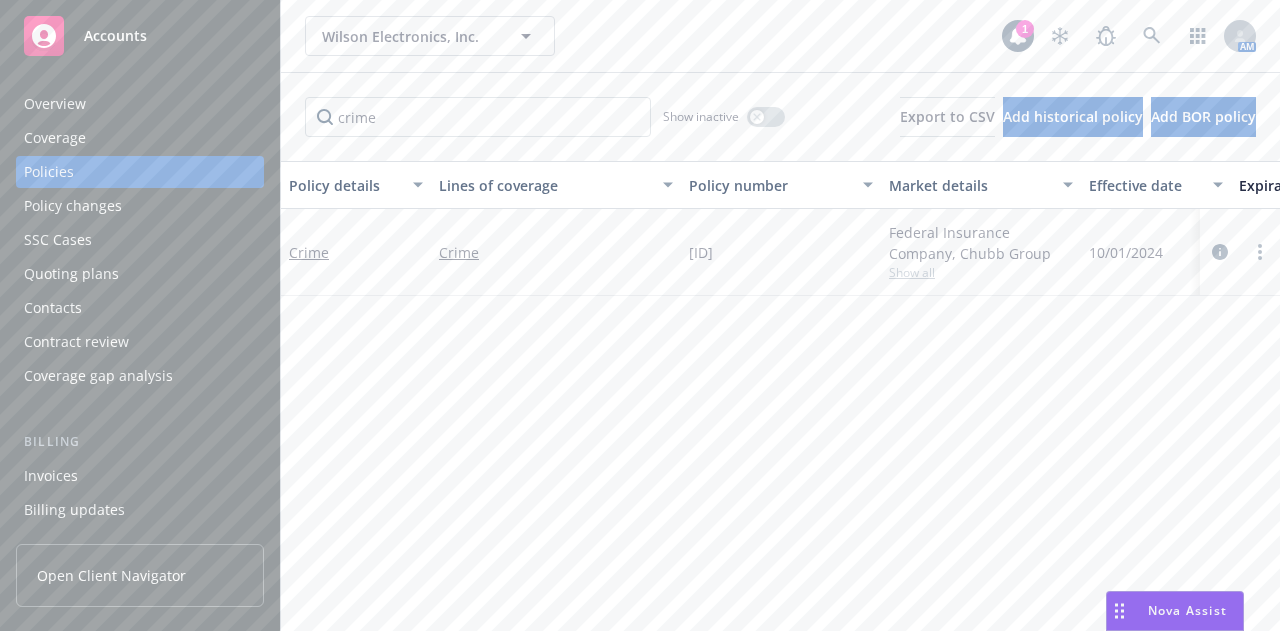 click on "crime Show inactive Export to CSV Add historical policy Add BOR policy" at bounding box center [780, 117] 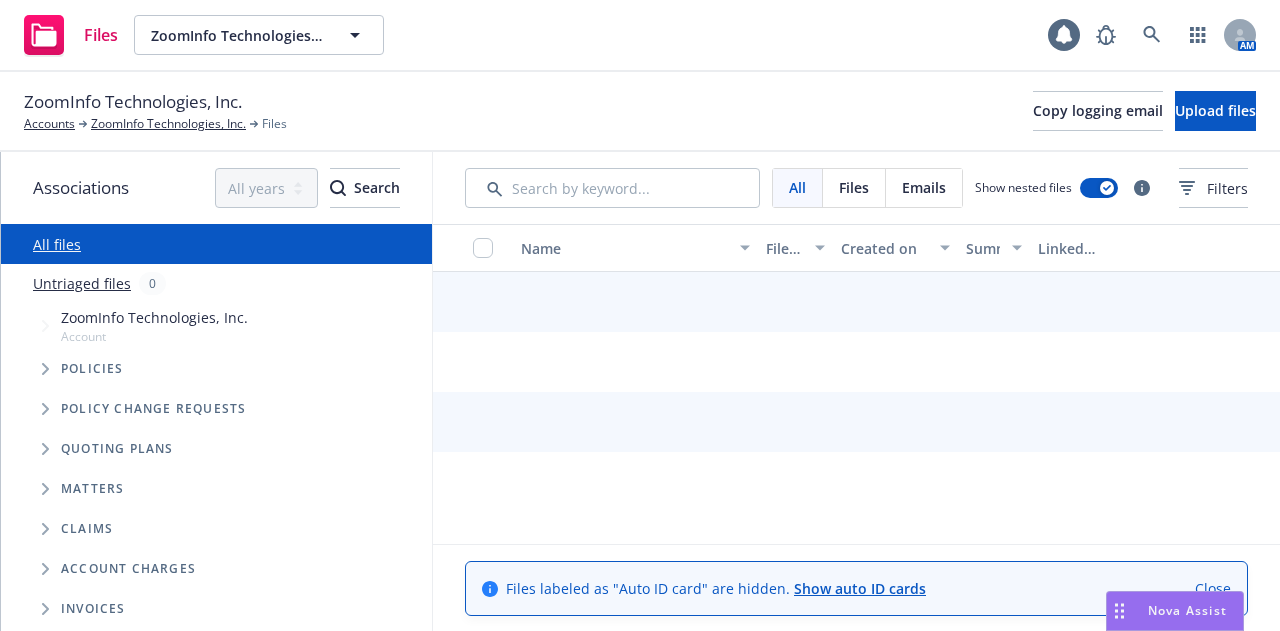 scroll, scrollTop: 0, scrollLeft: 0, axis: both 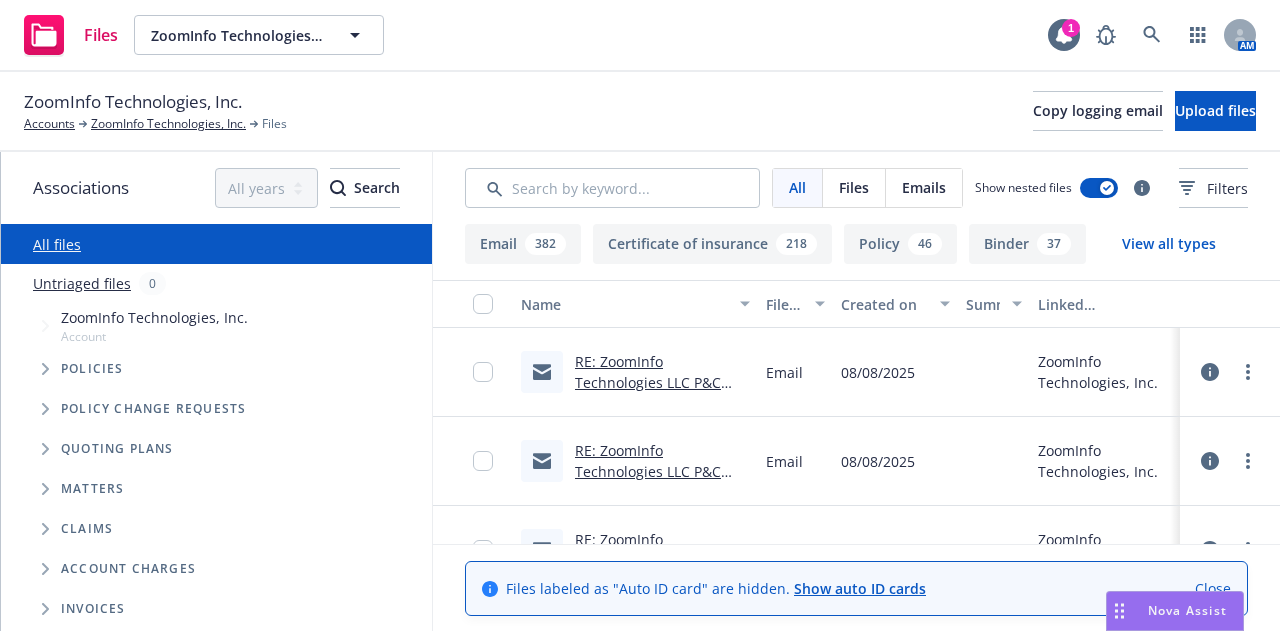 click on "Files ZoomInfo Technologies, Inc. ZoomInfo Technologies, Inc. 1 AM" at bounding box center [640, 36] 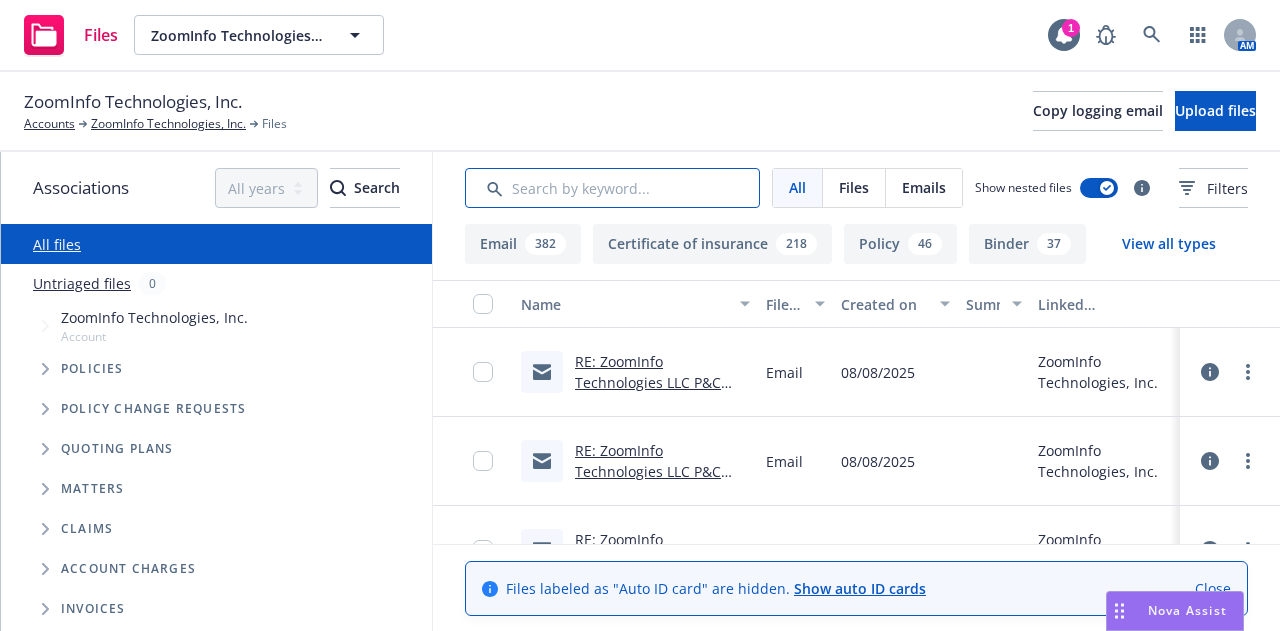 click at bounding box center (612, 188) 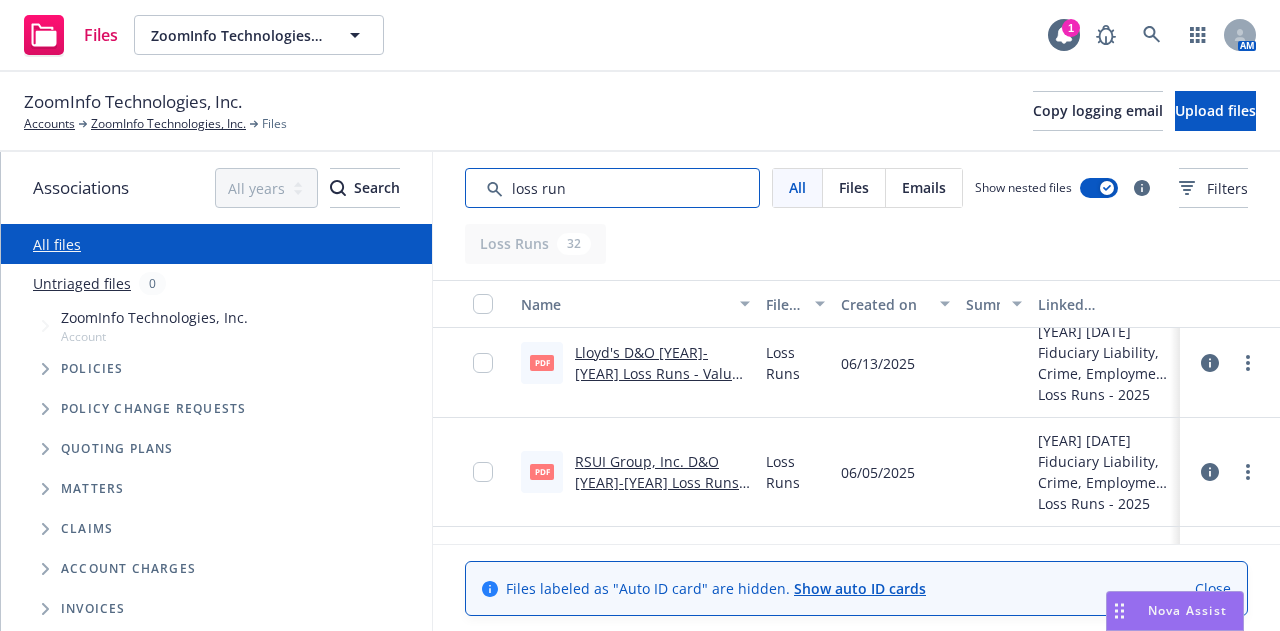 scroll, scrollTop: 207, scrollLeft: 0, axis: vertical 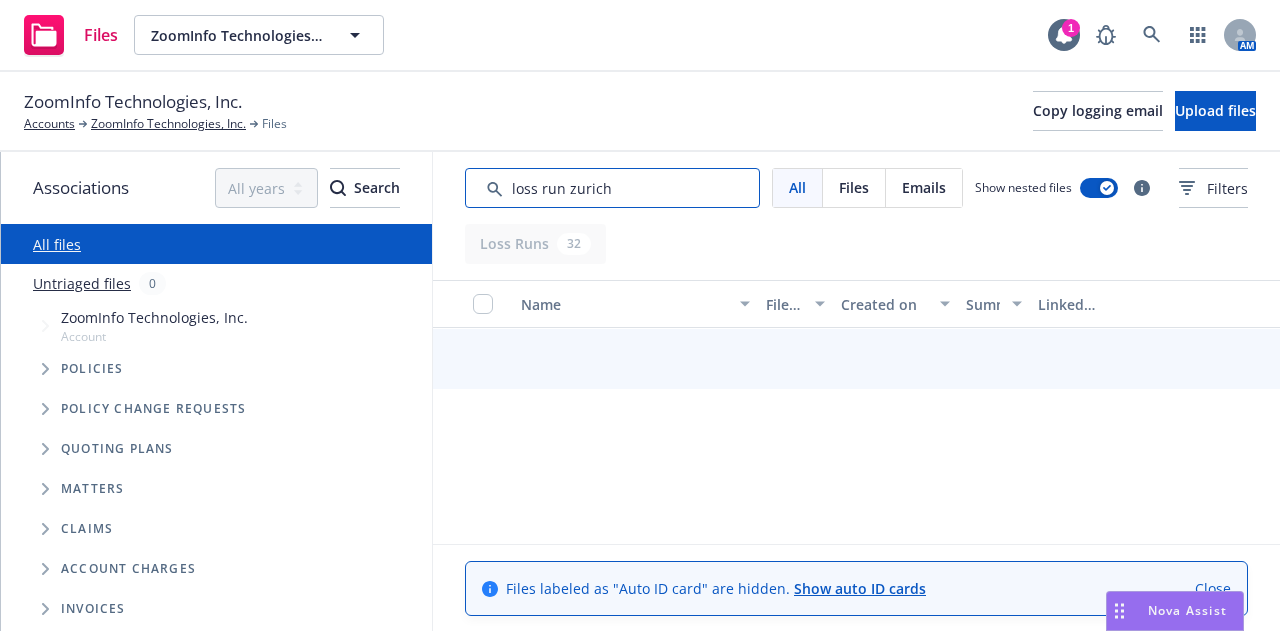 type on "loss run zurich" 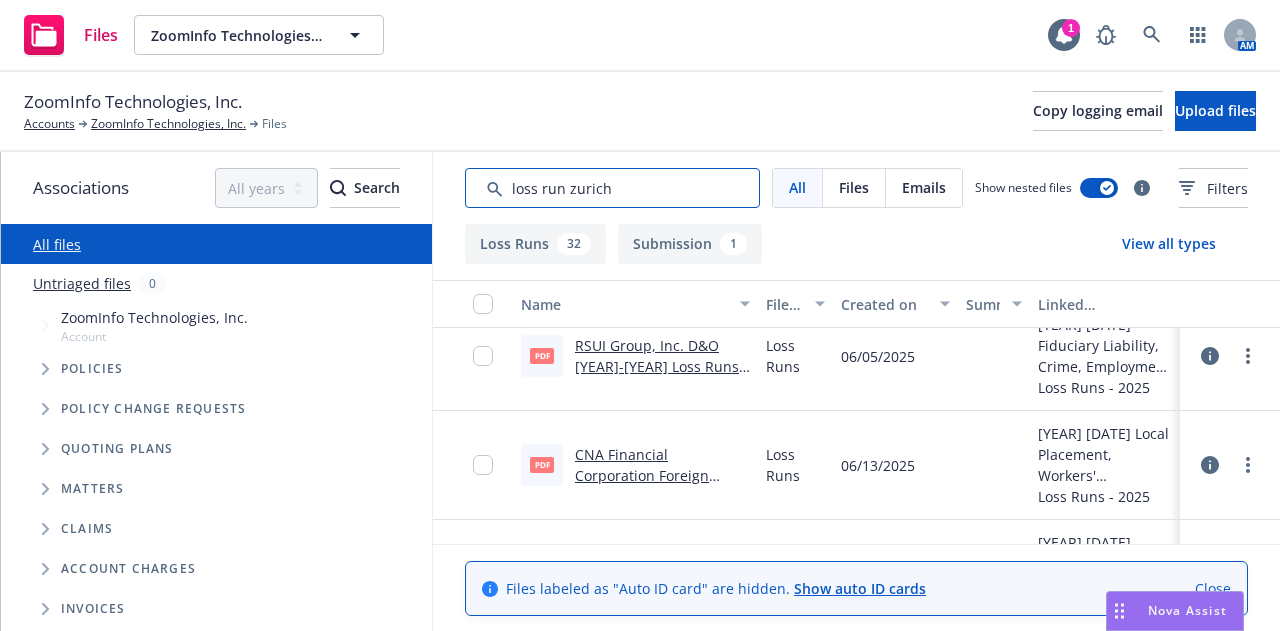 scroll, scrollTop: 224, scrollLeft: 0, axis: vertical 